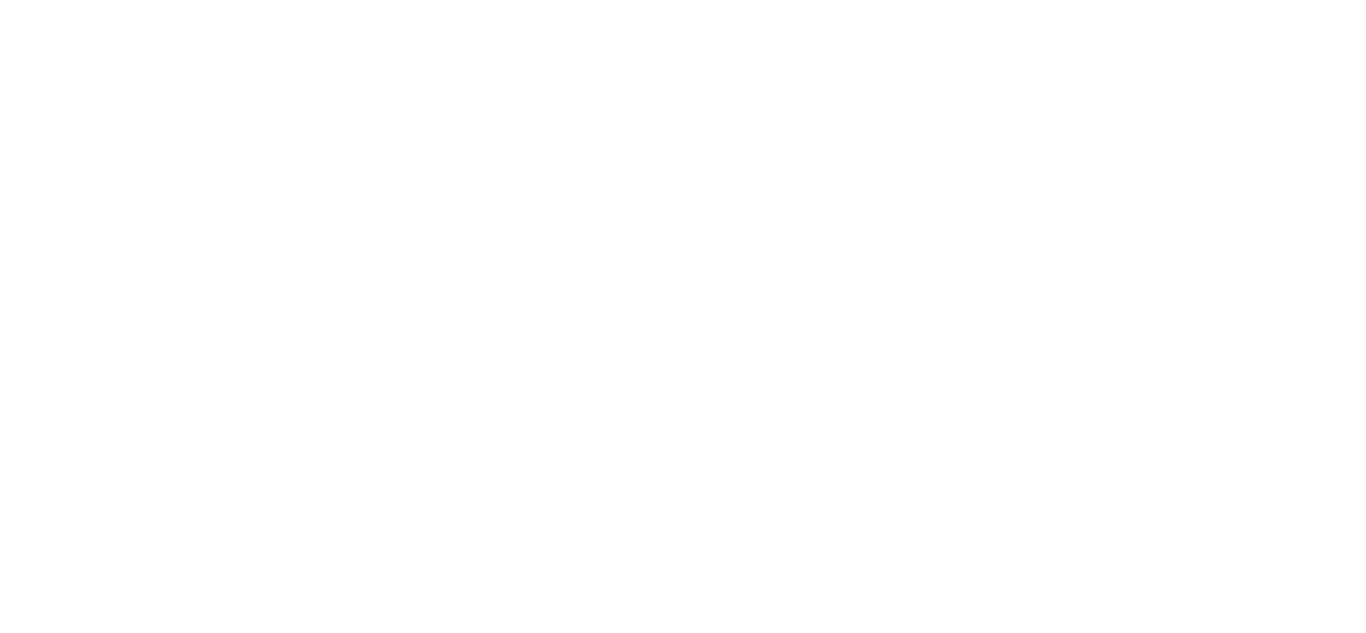 scroll, scrollTop: 0, scrollLeft: 0, axis: both 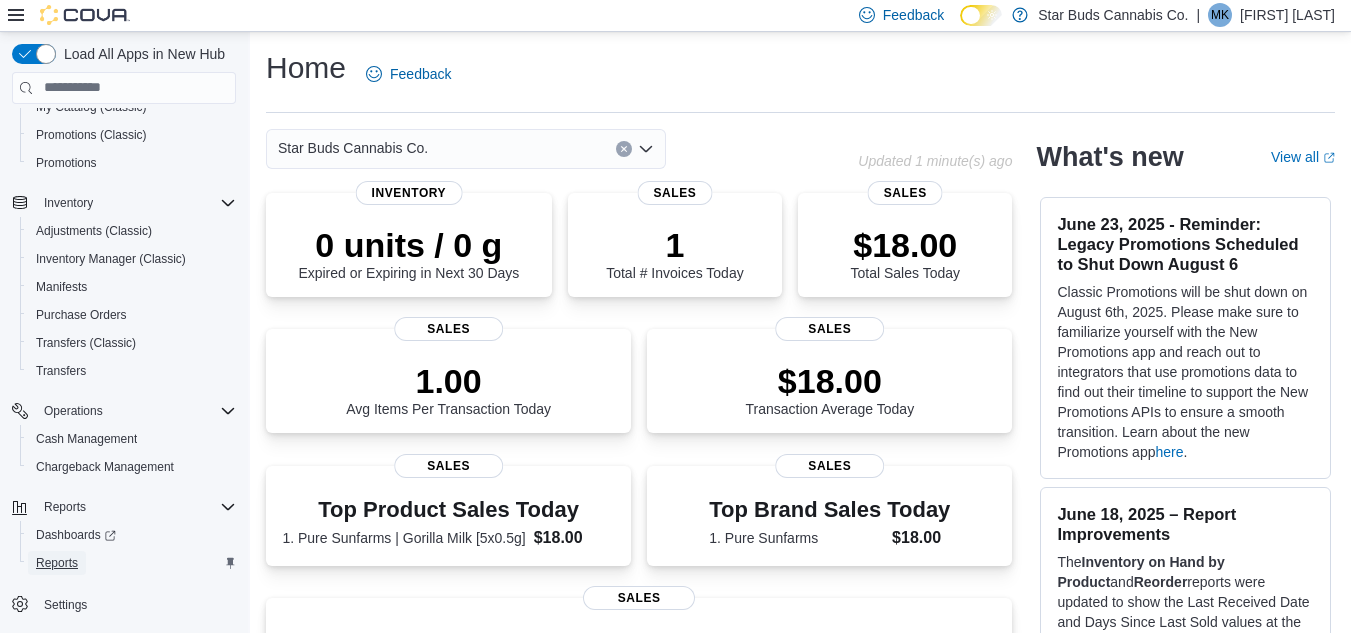 click on "Reports" at bounding box center [57, 563] 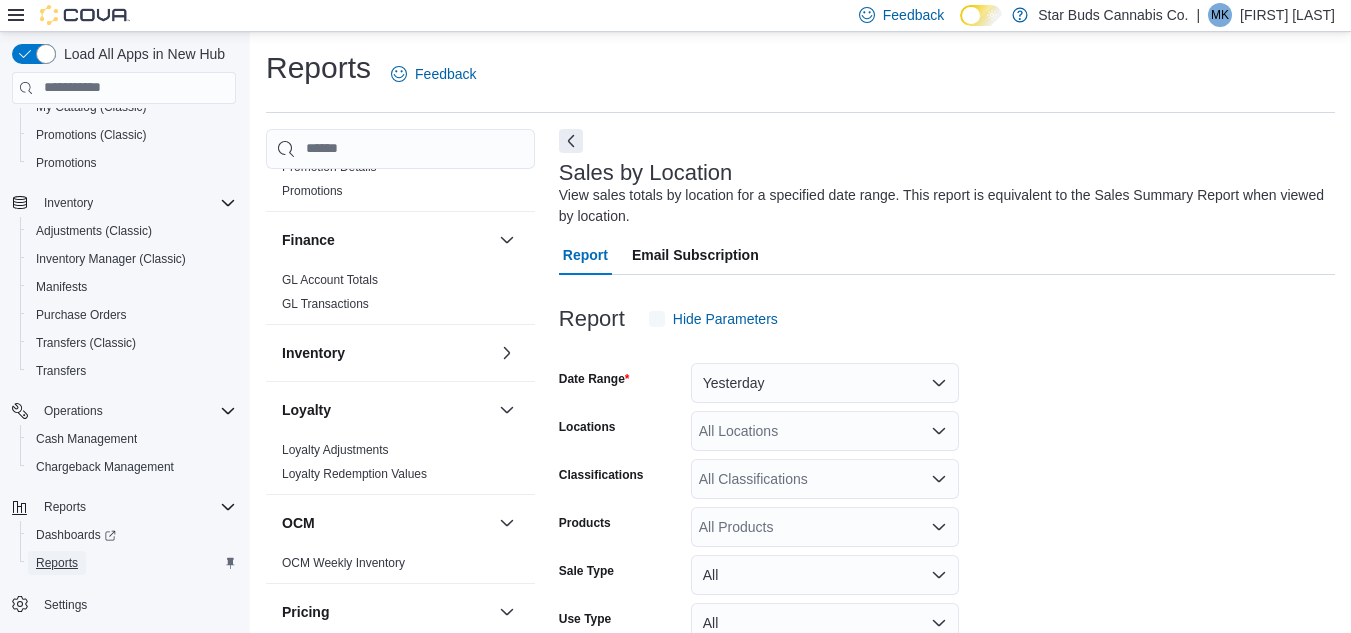 scroll, scrollTop: 500, scrollLeft: 0, axis: vertical 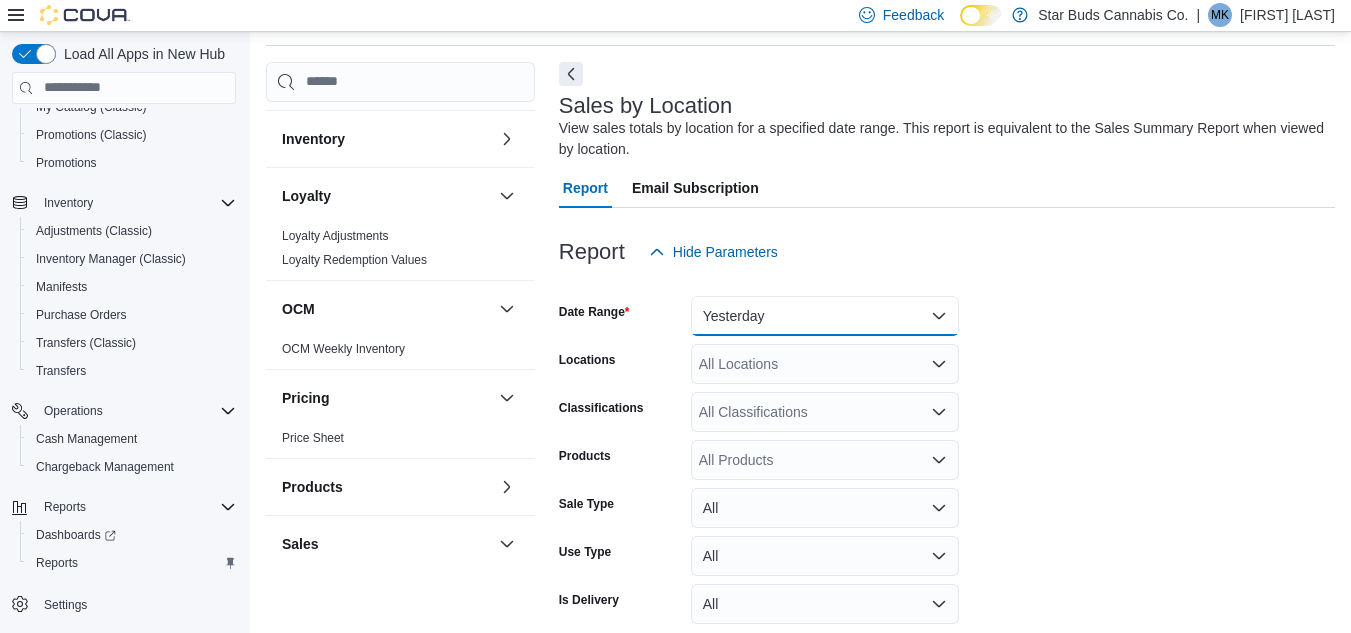 click on "Yesterday" at bounding box center [825, 316] 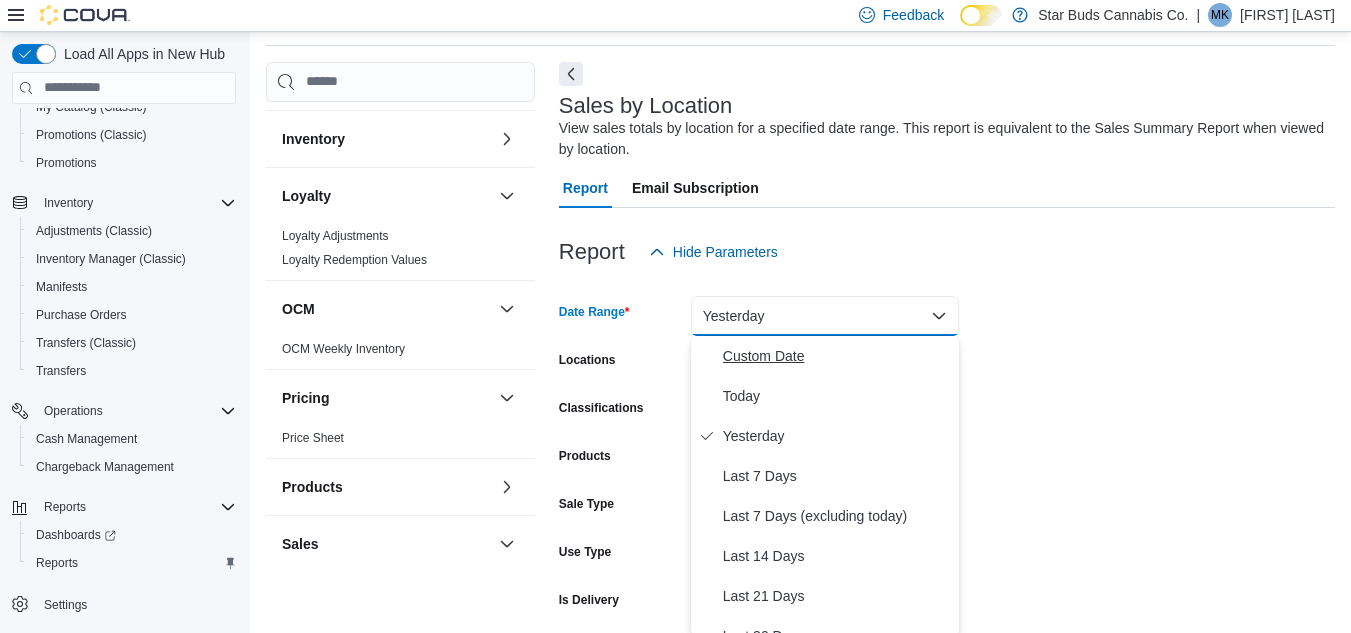 scroll, scrollTop: 70, scrollLeft: 0, axis: vertical 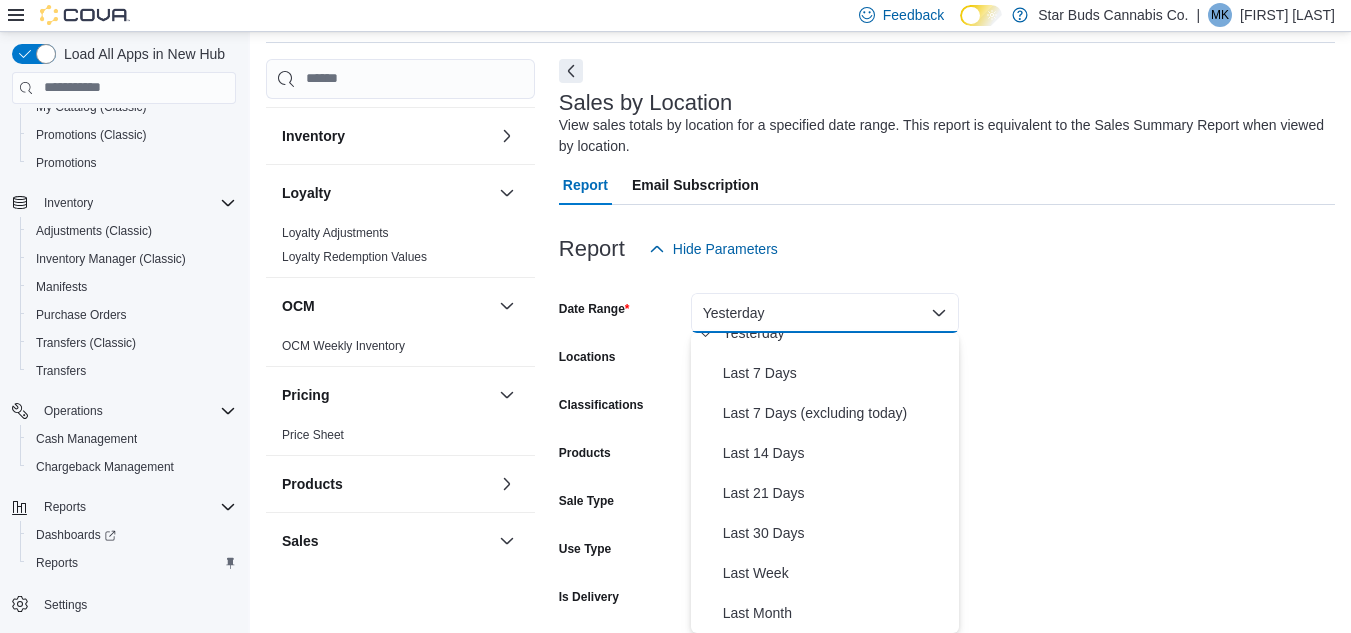 click on "Date Range Yesterday Locations All Locations Classifications All Classifications Products All Products Sale Type All Use Type All Is Delivery All Export  Run Report" at bounding box center (947, 473) 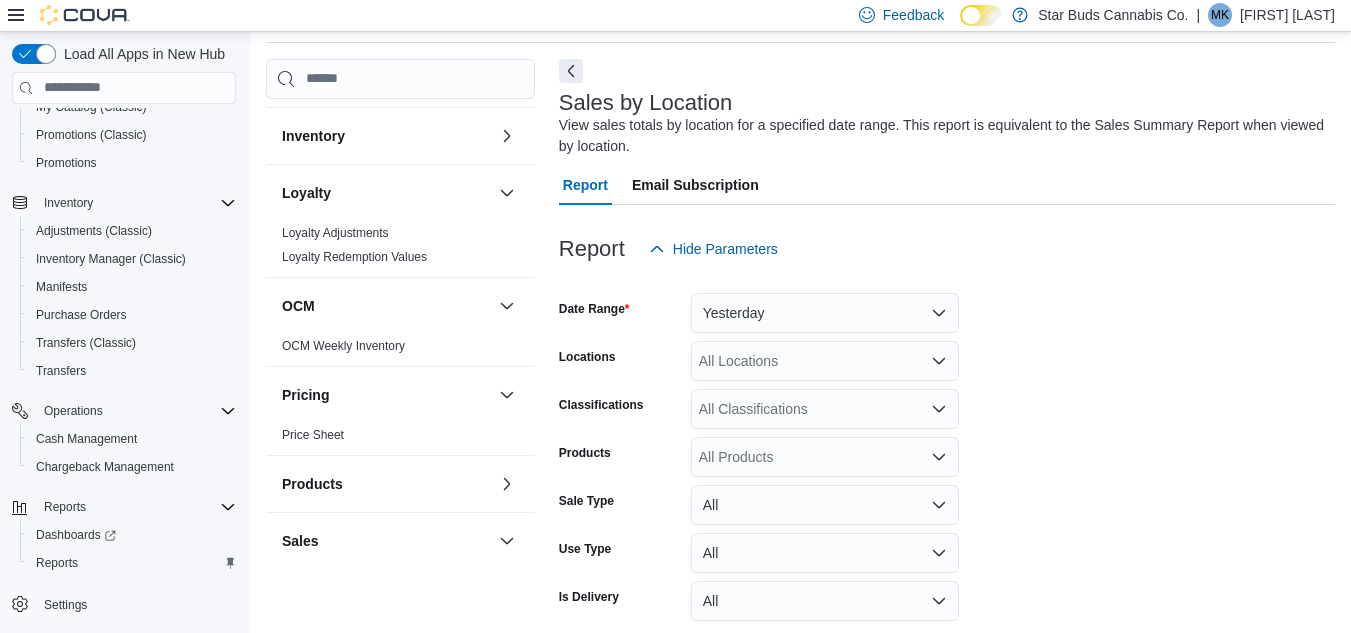 scroll, scrollTop: 154, scrollLeft: 0, axis: vertical 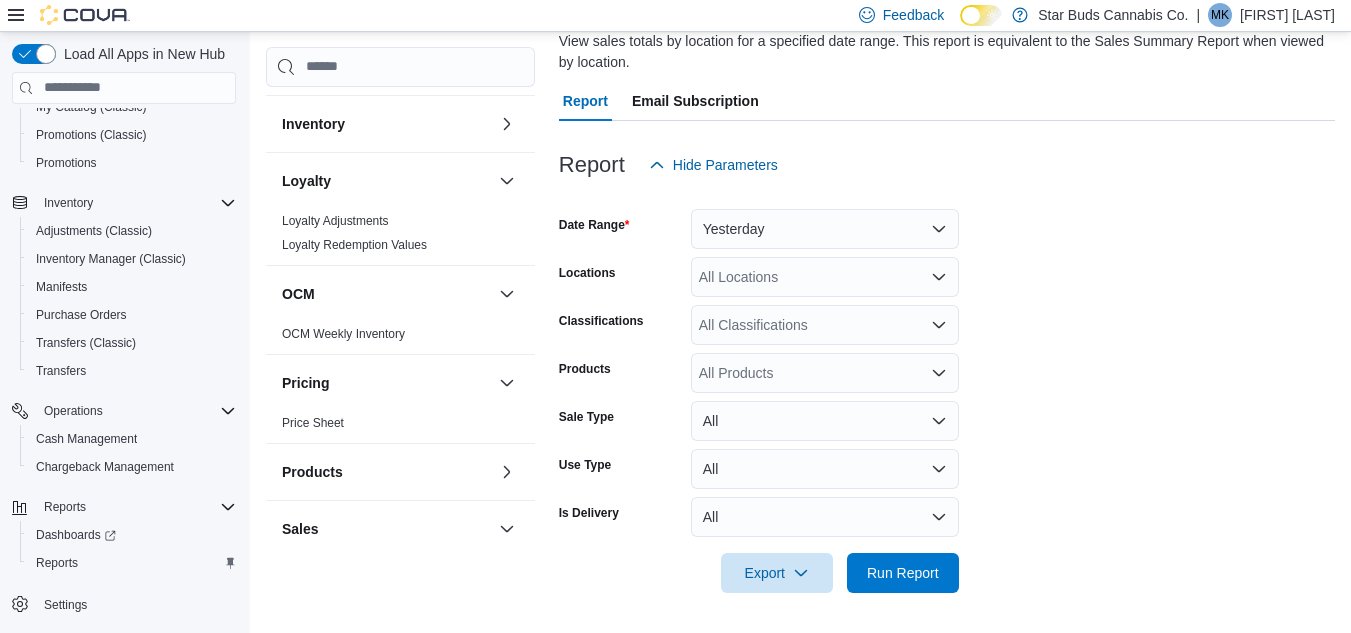 click on "All Locations" at bounding box center [825, 277] 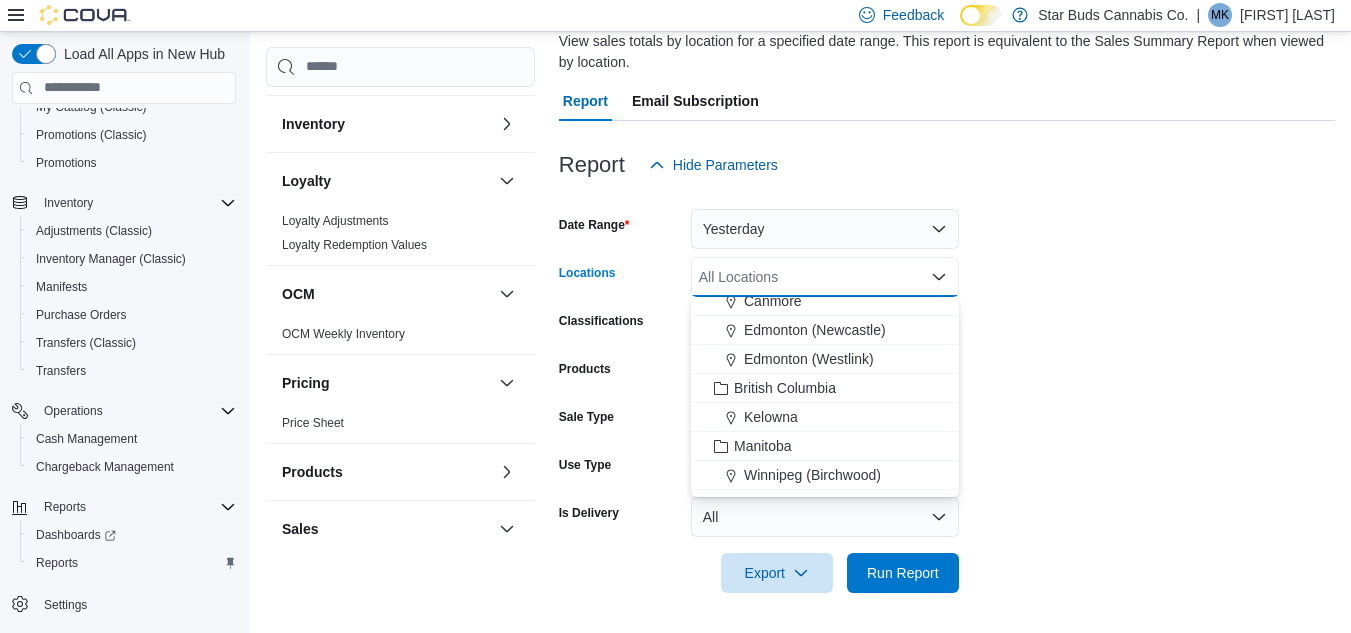 scroll, scrollTop: 100, scrollLeft: 0, axis: vertical 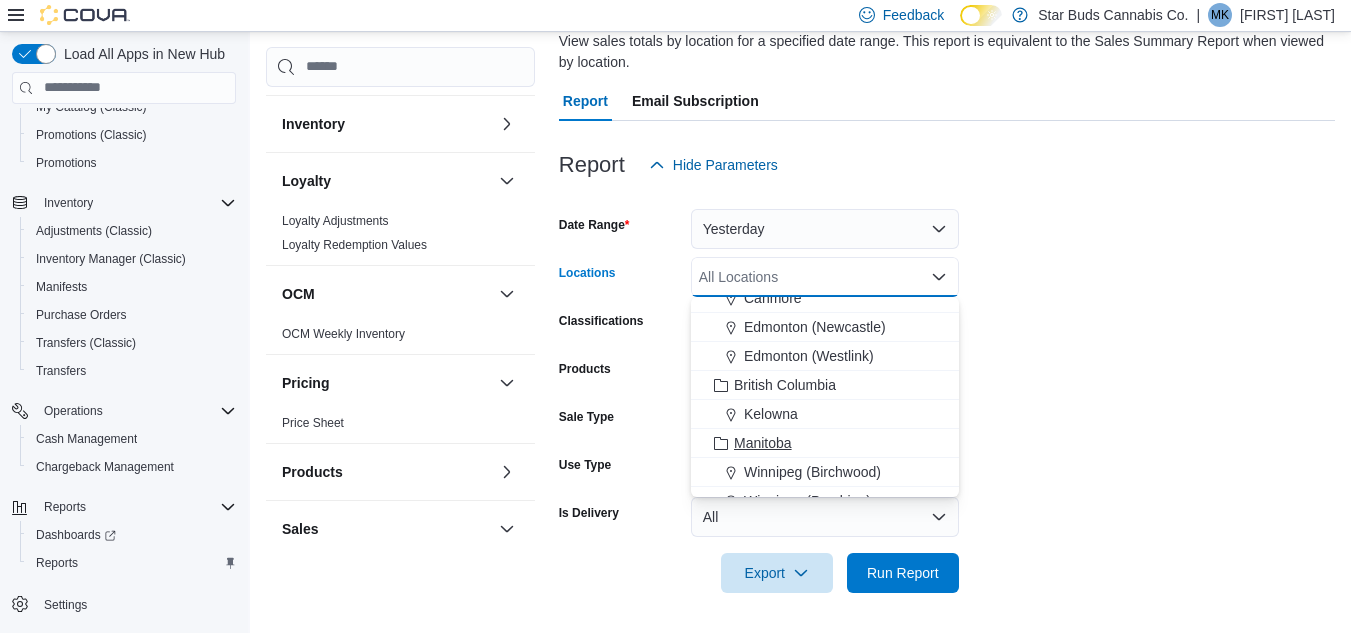 click on "Manitoba" at bounding box center (763, 443) 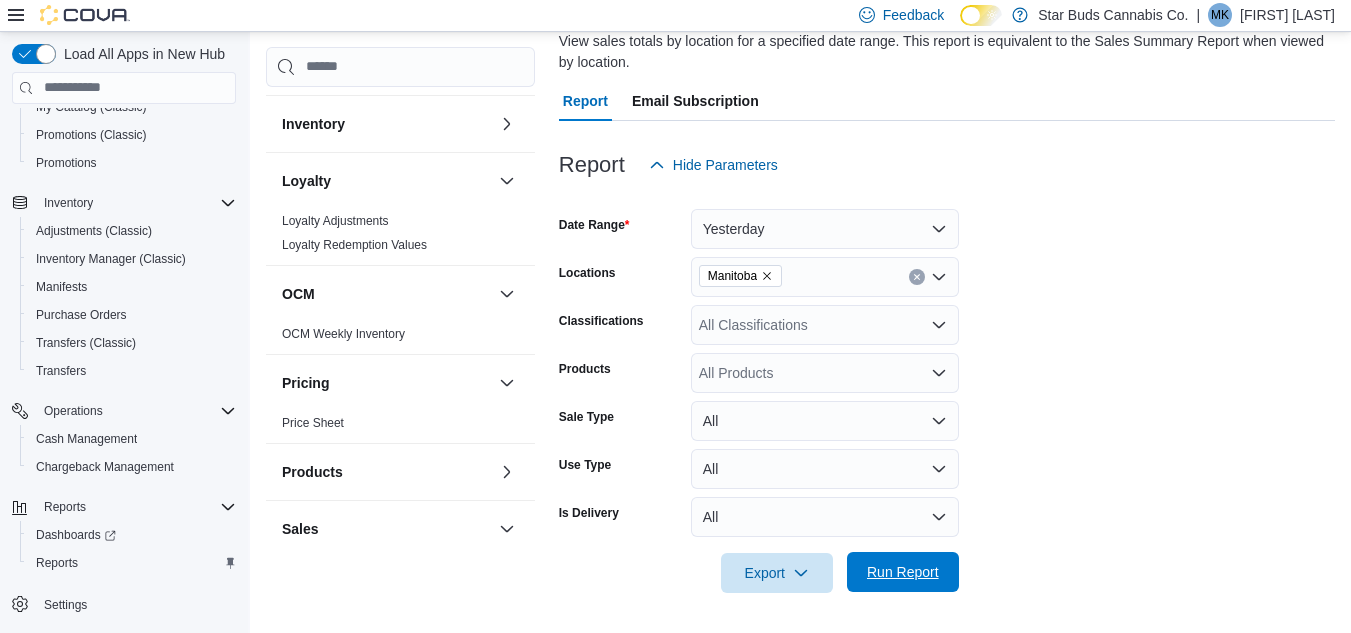 click on "Run Report" at bounding box center (903, 572) 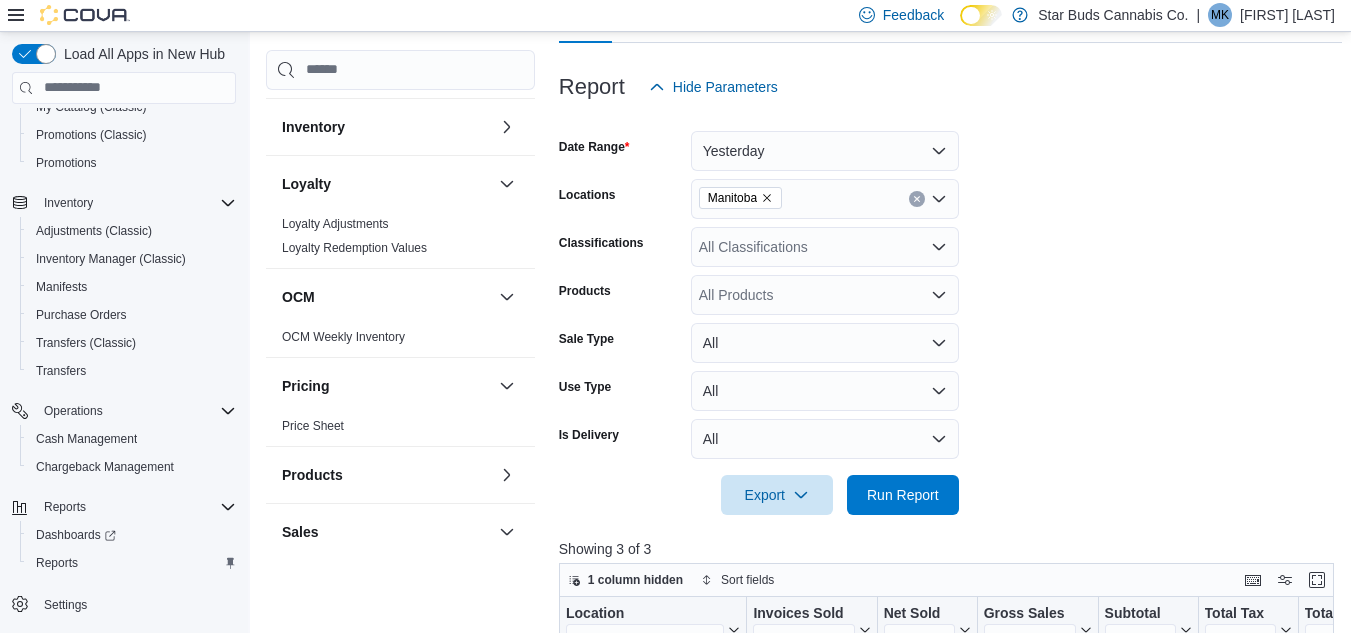 scroll, scrollTop: 154, scrollLeft: 0, axis: vertical 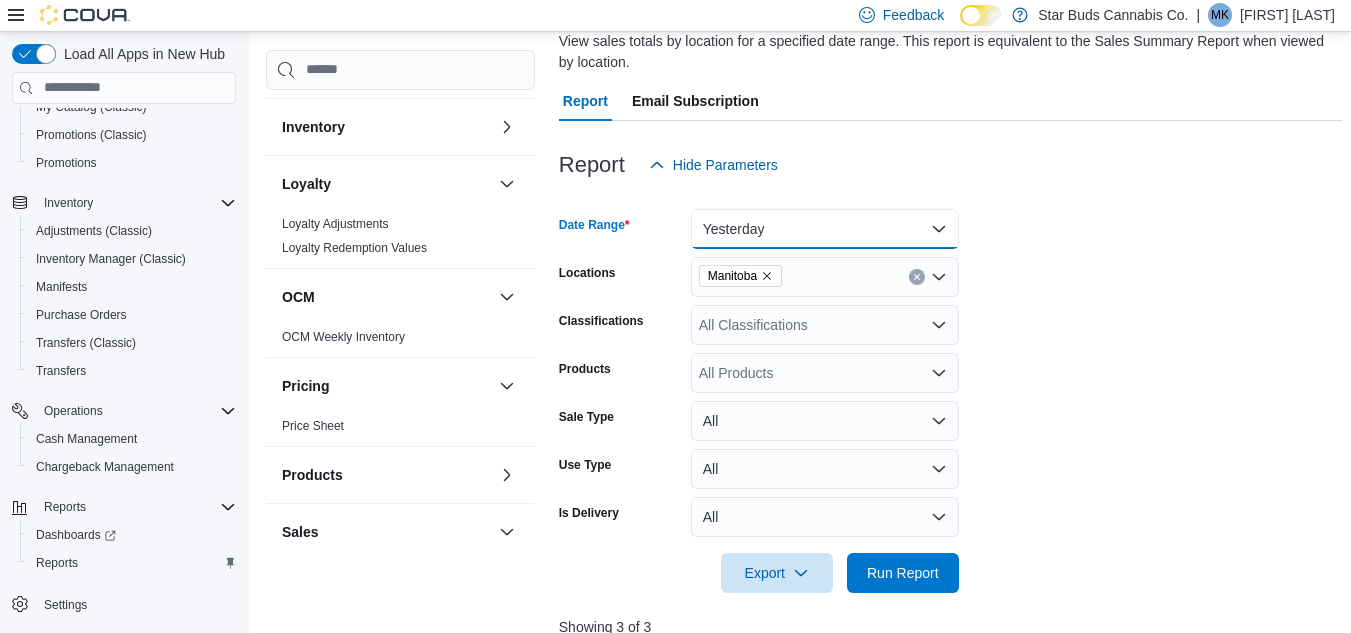 click on "Yesterday" at bounding box center (825, 229) 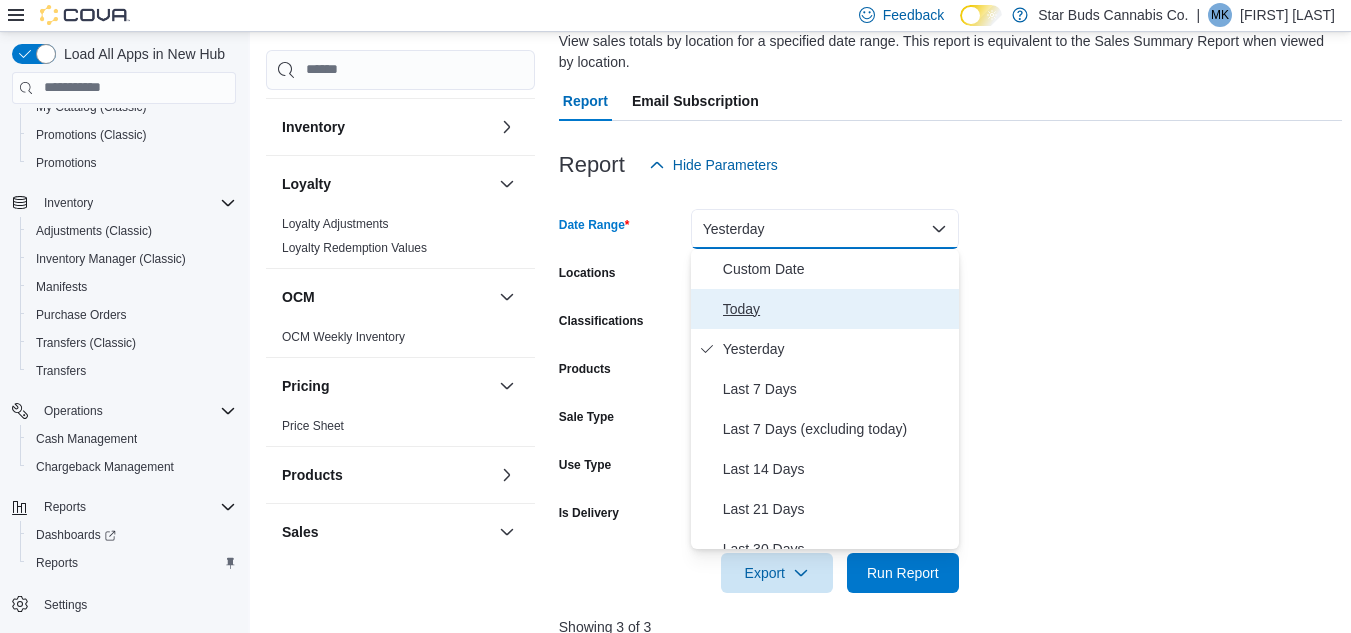click on "Today" at bounding box center [837, 309] 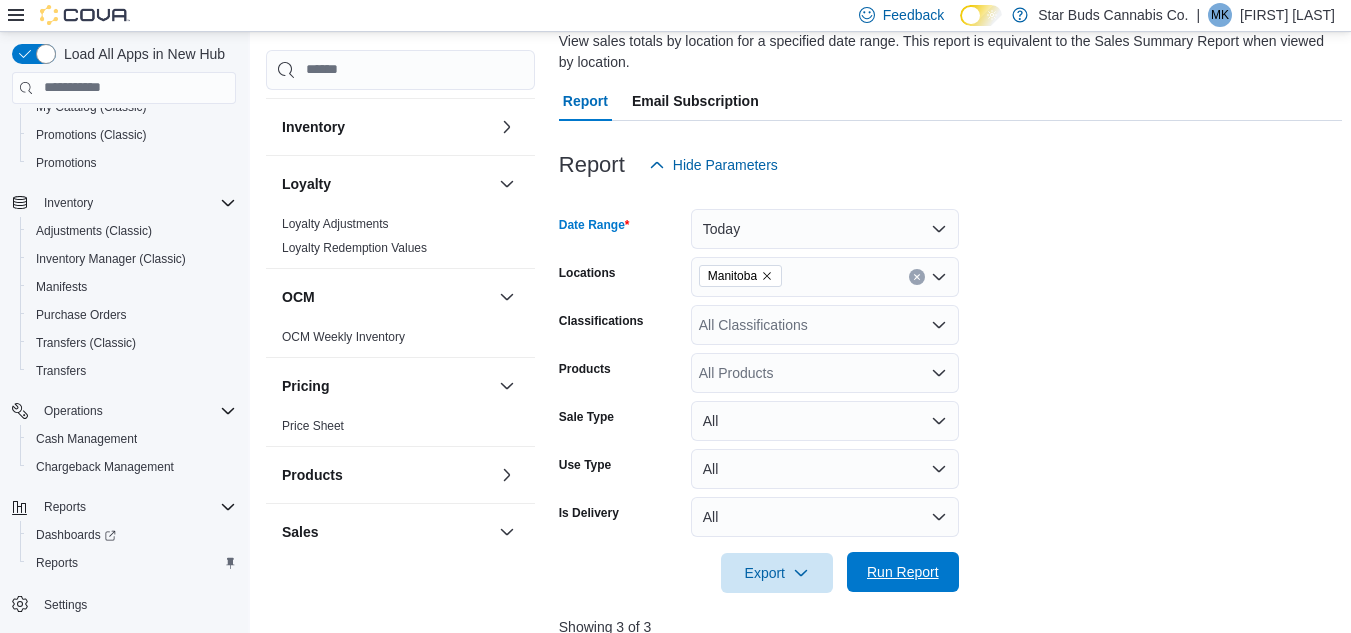 click on "Run Report" at bounding box center (903, 572) 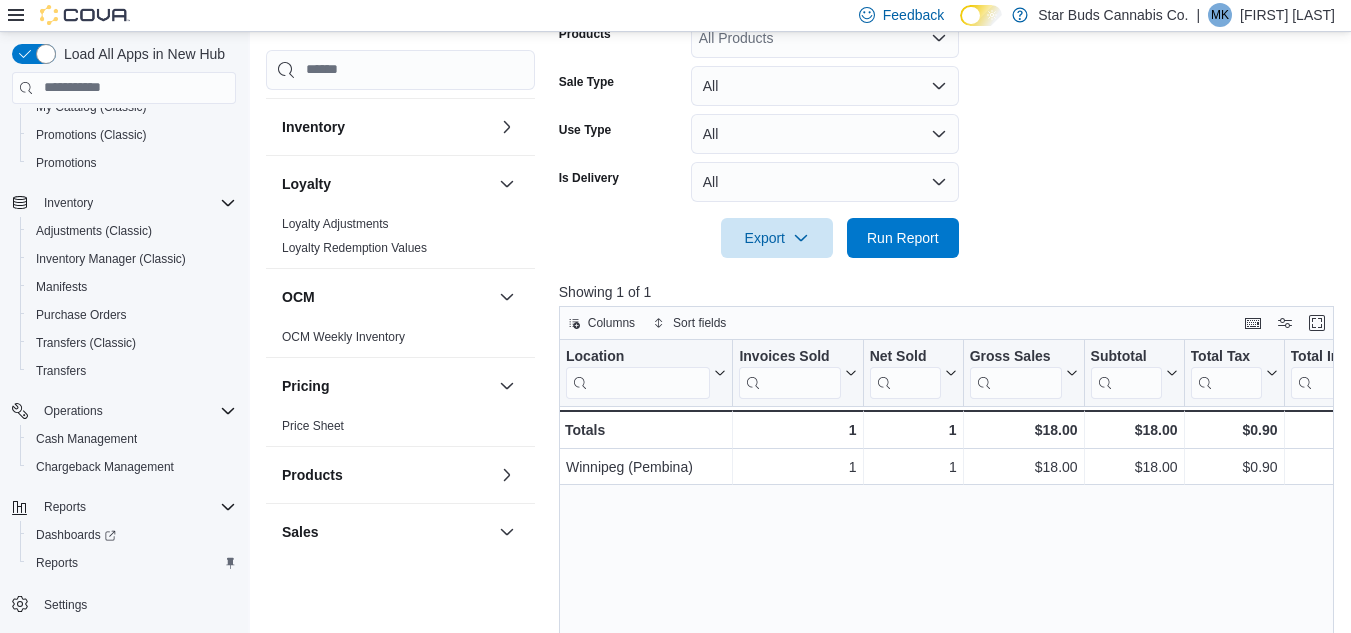 scroll, scrollTop: 454, scrollLeft: 0, axis: vertical 